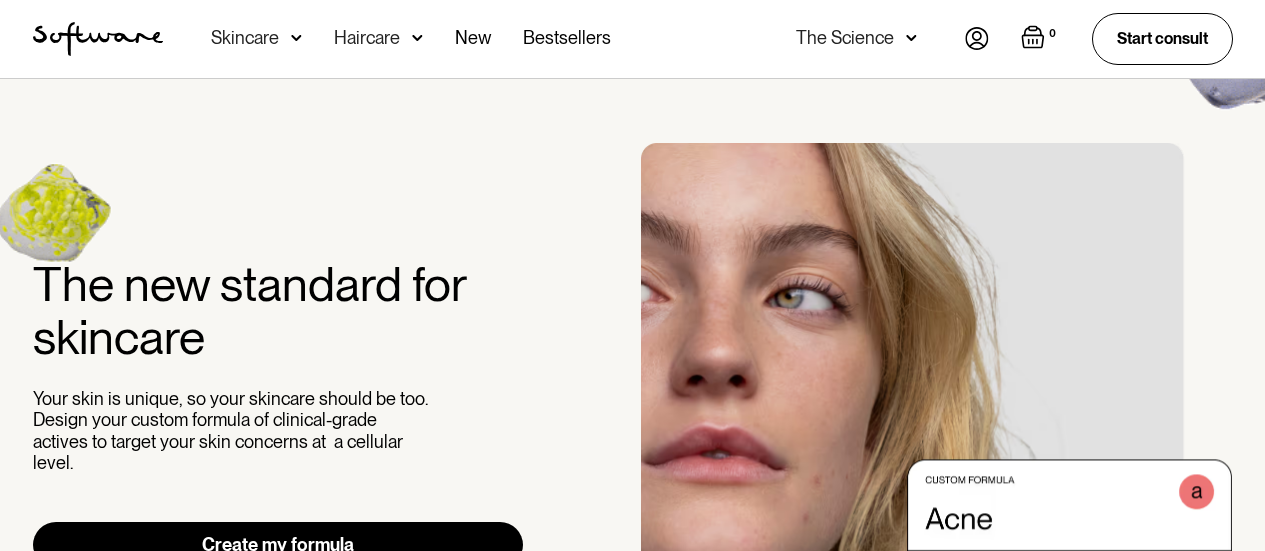 scroll, scrollTop: 0, scrollLeft: 0, axis: both 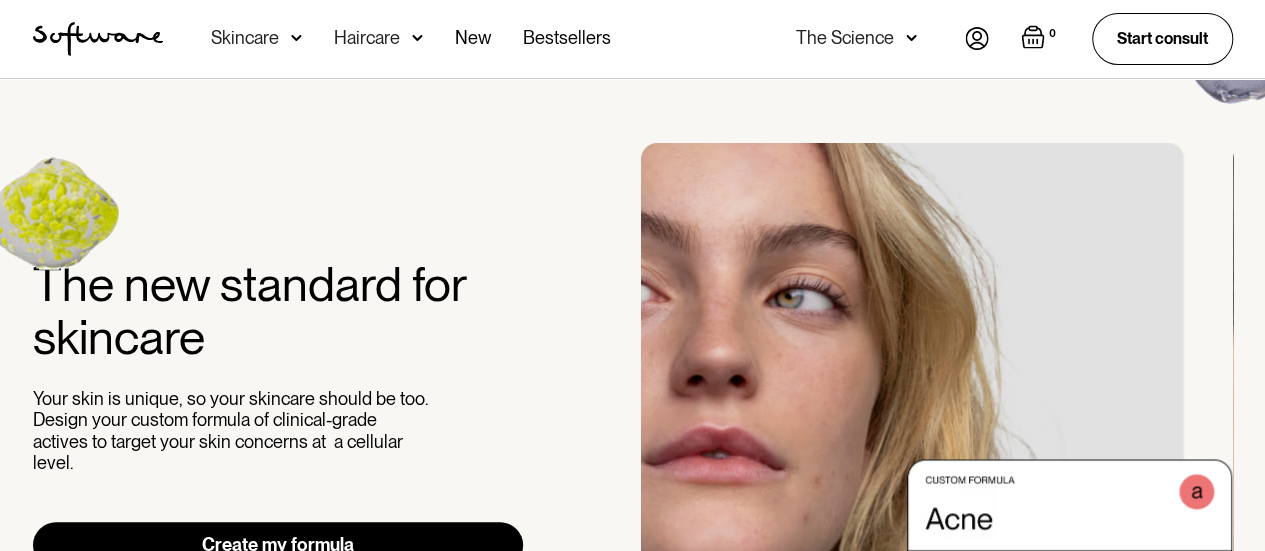 click at bounding box center (977, 38) 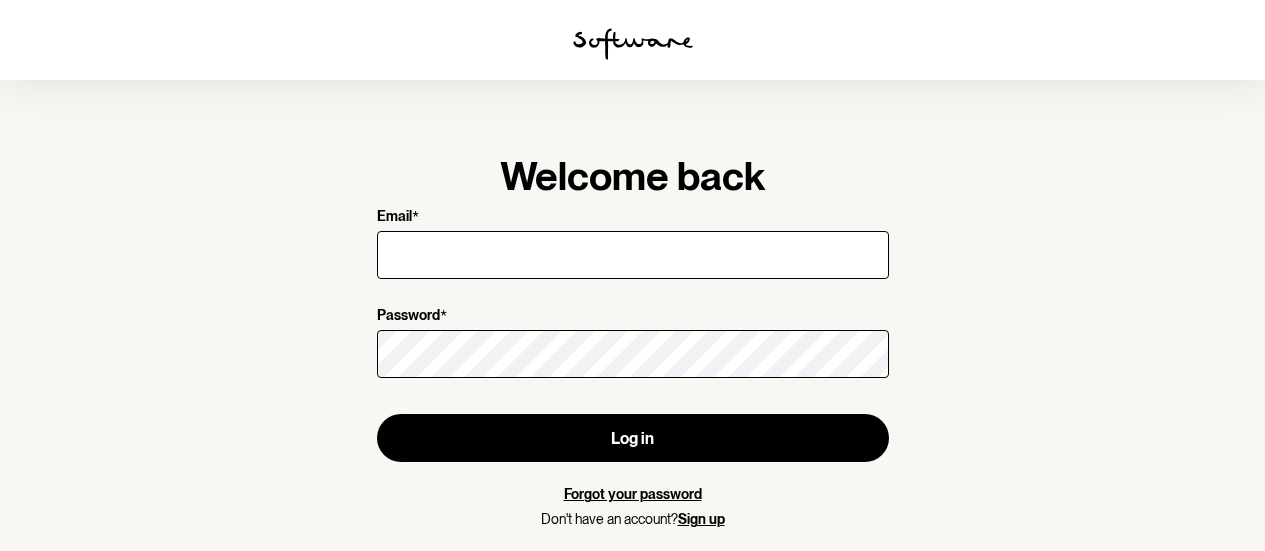 scroll, scrollTop: 0, scrollLeft: 0, axis: both 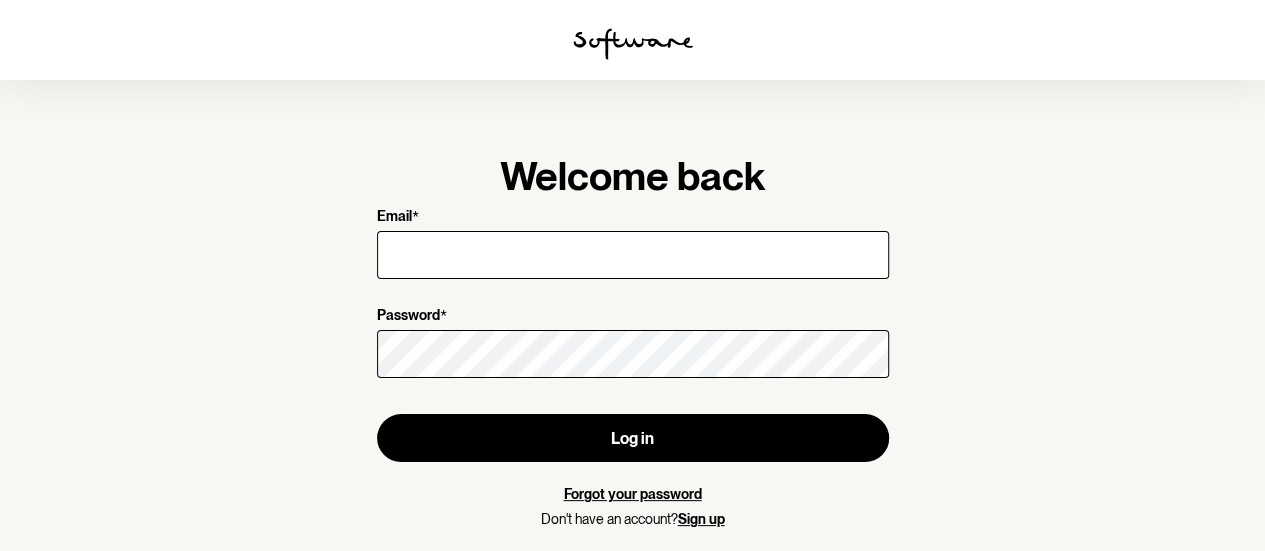 click on "Email *" at bounding box center [633, 255] 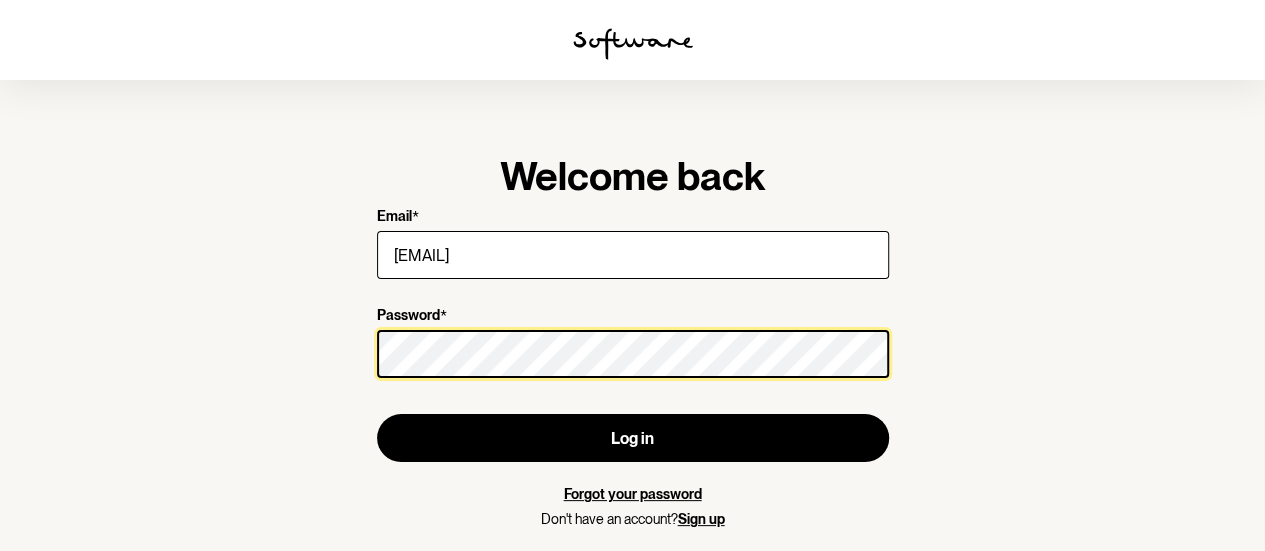 click on "Log in" at bounding box center (633, 438) 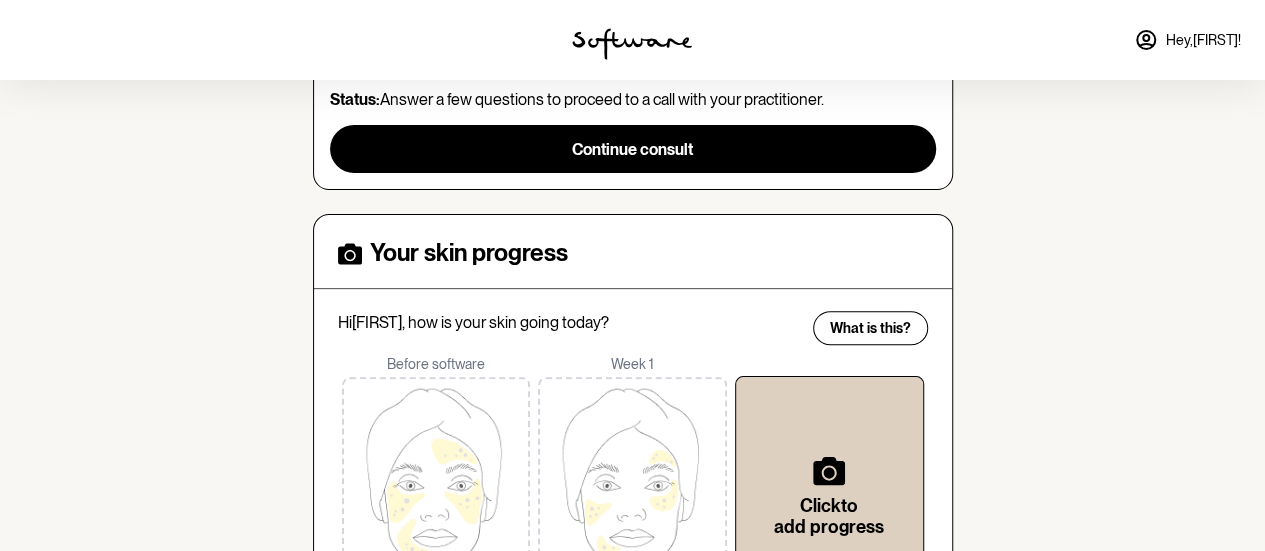 scroll, scrollTop: 225, scrollLeft: 0, axis: vertical 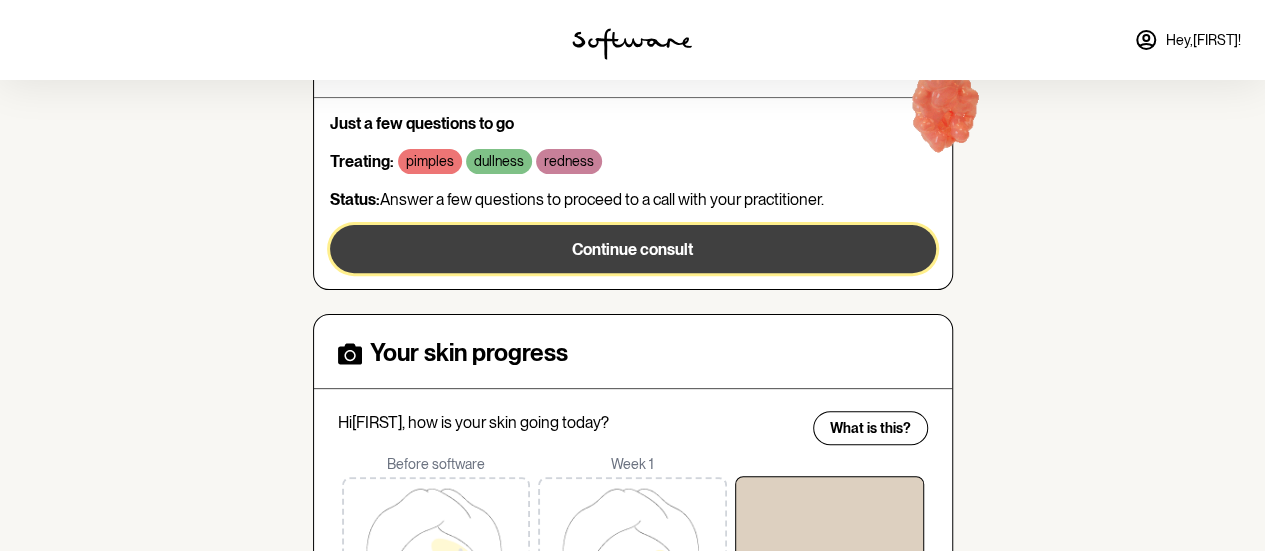 click on "Continue consult" at bounding box center [632, 249] 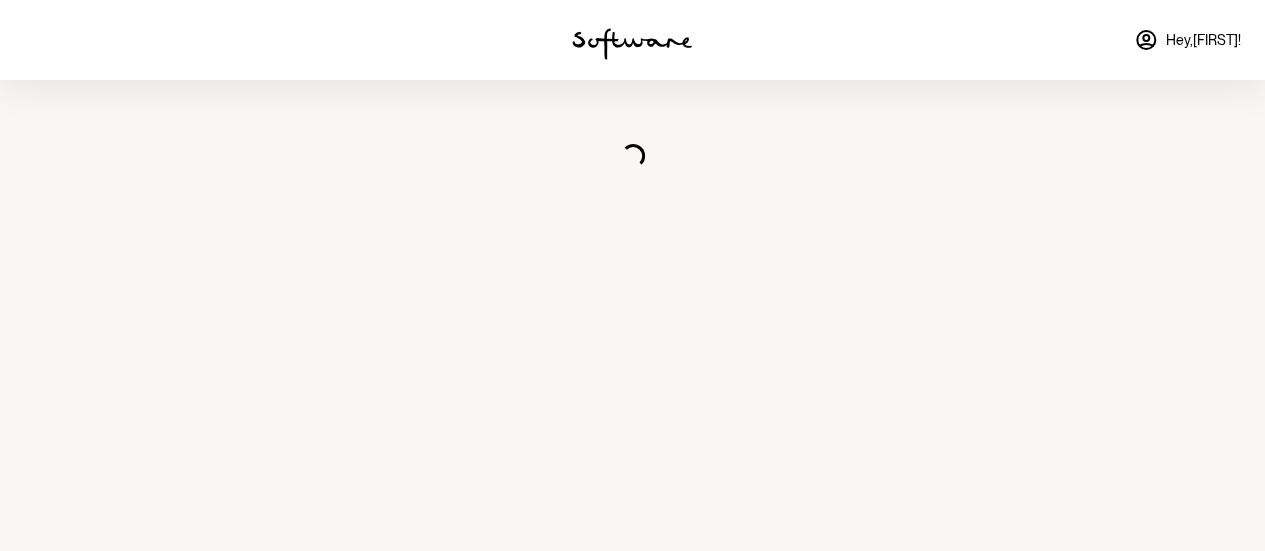 scroll, scrollTop: 0, scrollLeft: 0, axis: both 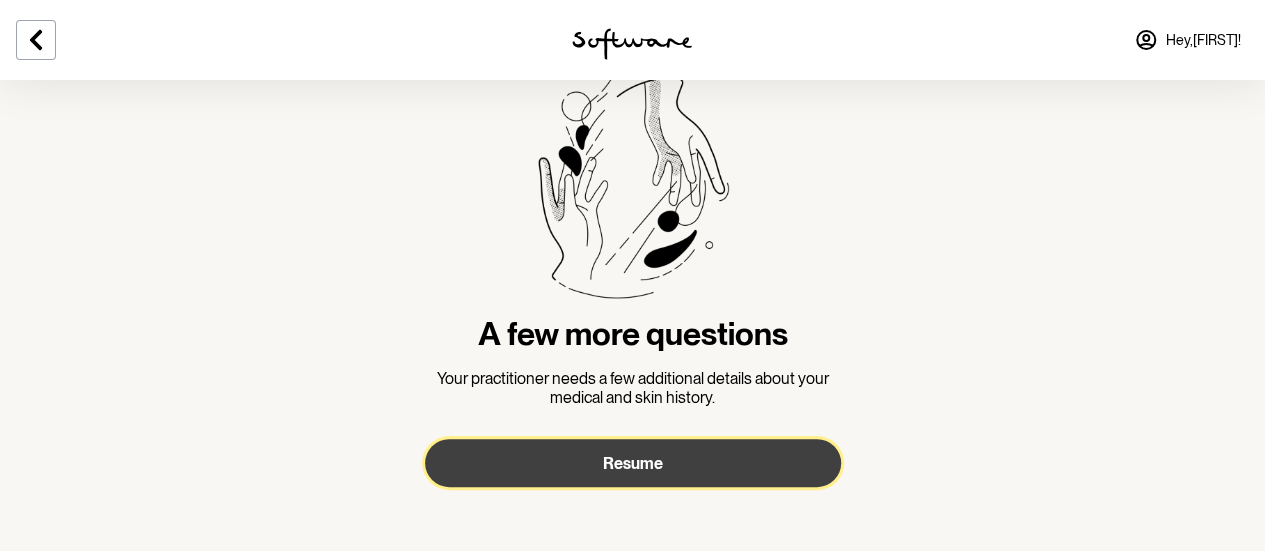 click on "Resume" at bounding box center [633, 463] 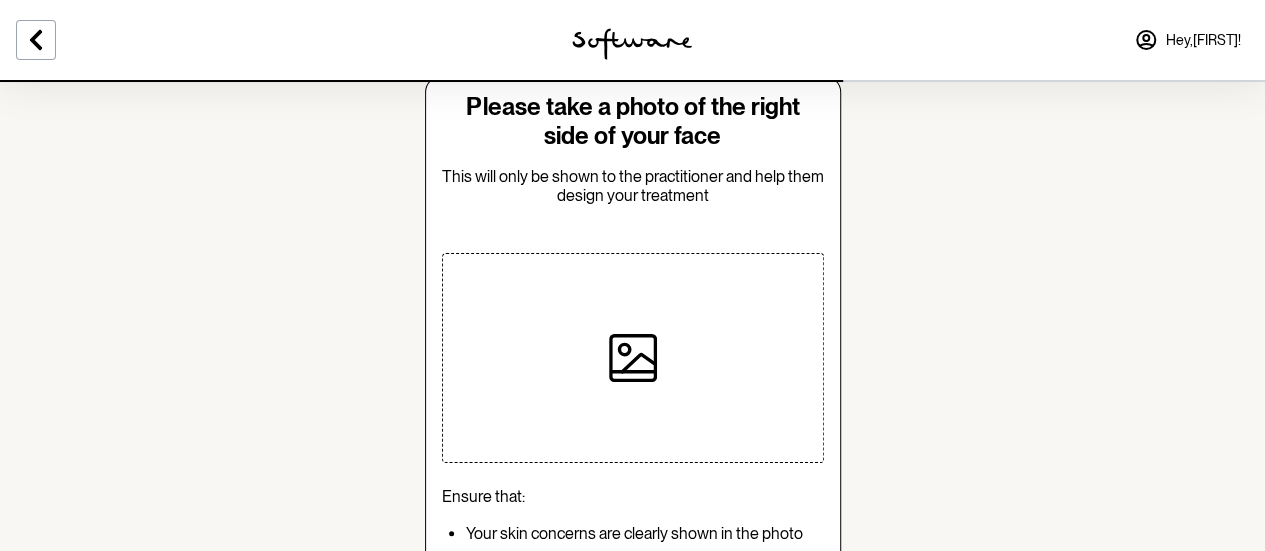 click at bounding box center (633, 358) 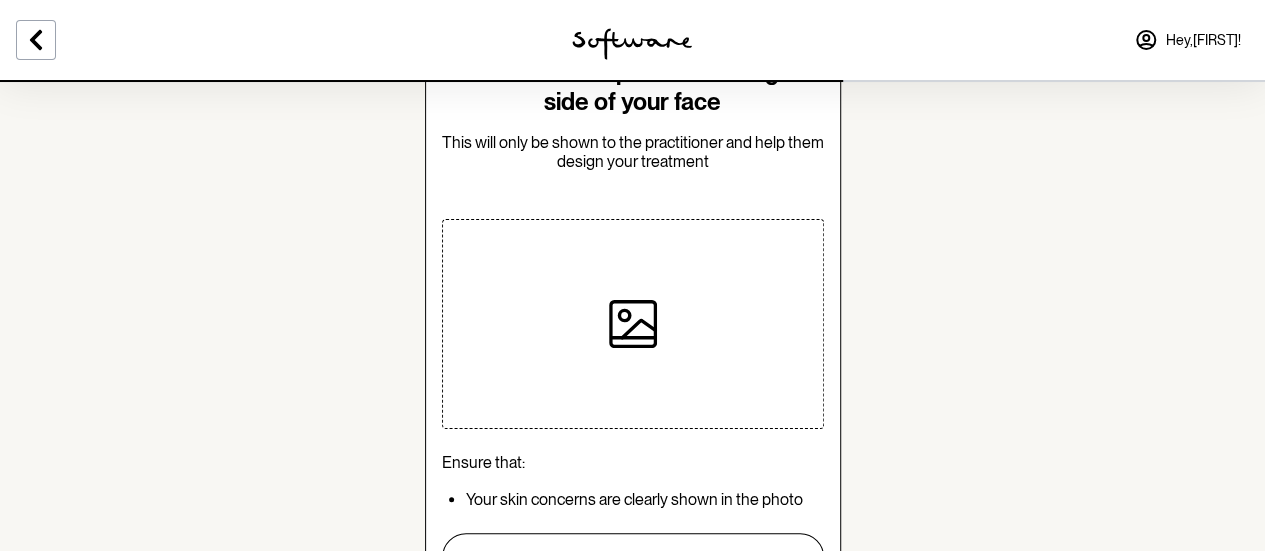 scroll, scrollTop: 68, scrollLeft: 0, axis: vertical 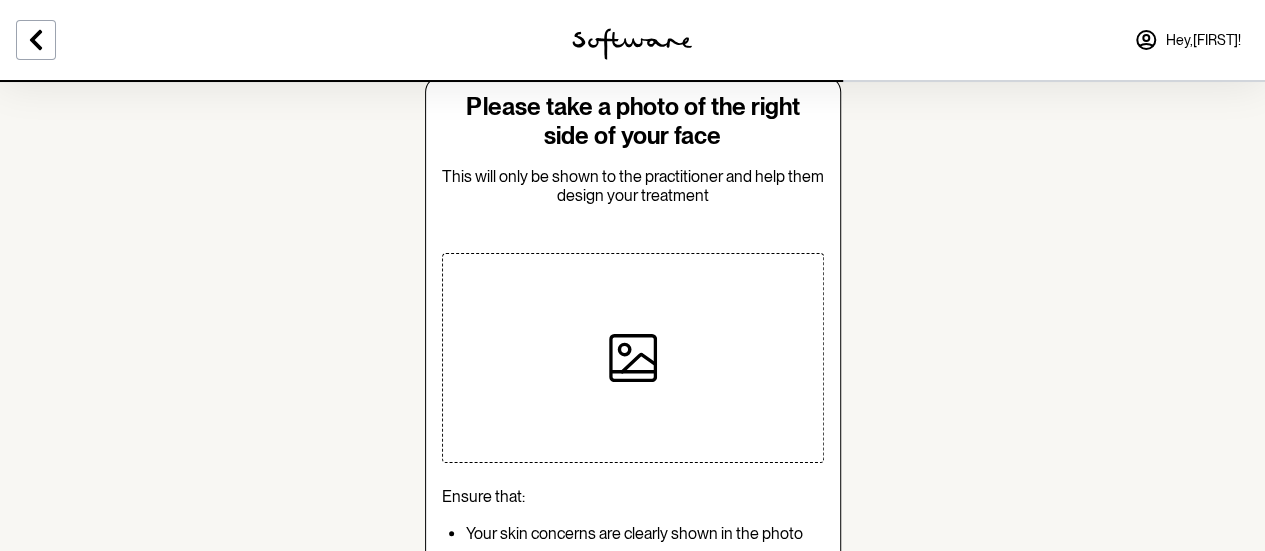 click at bounding box center [633, 358] 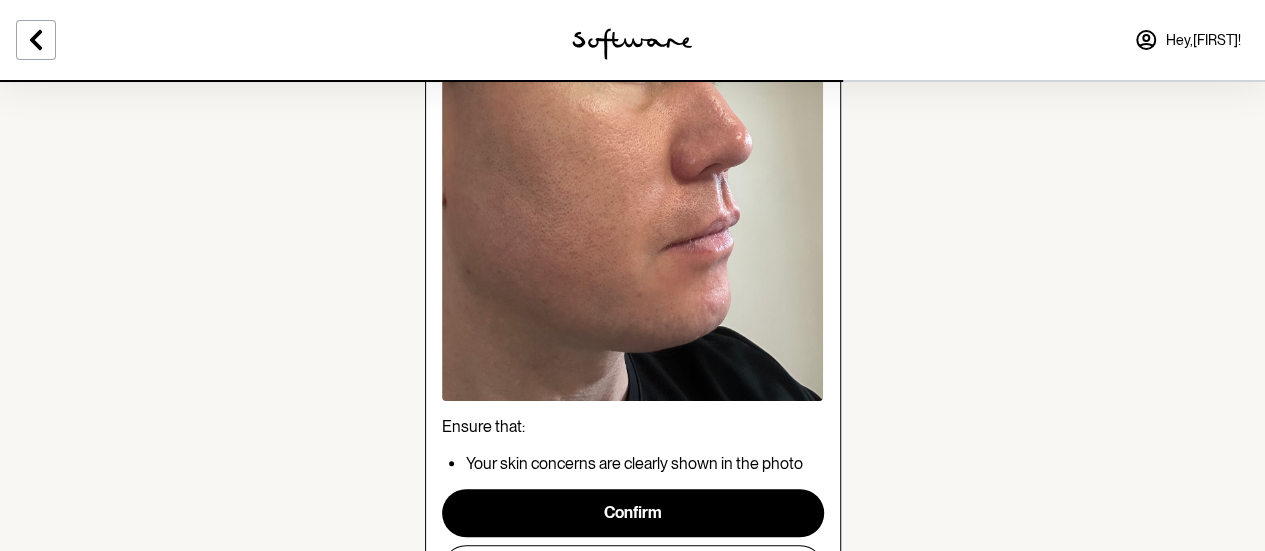 scroll, scrollTop: 268, scrollLeft: 0, axis: vertical 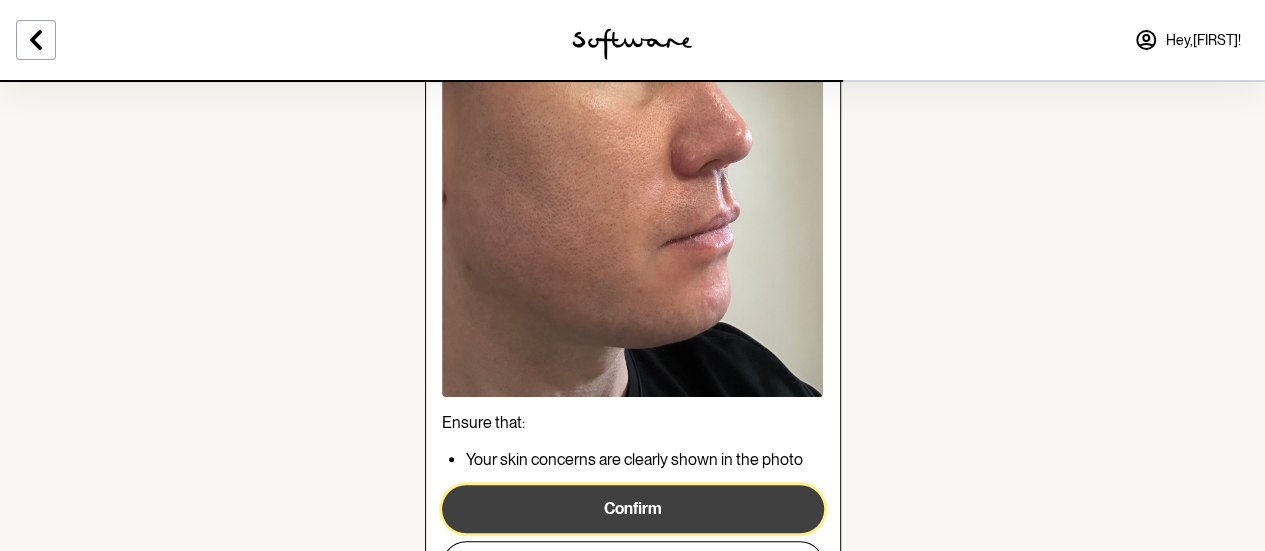 click on "Confirm" at bounding box center (633, 509) 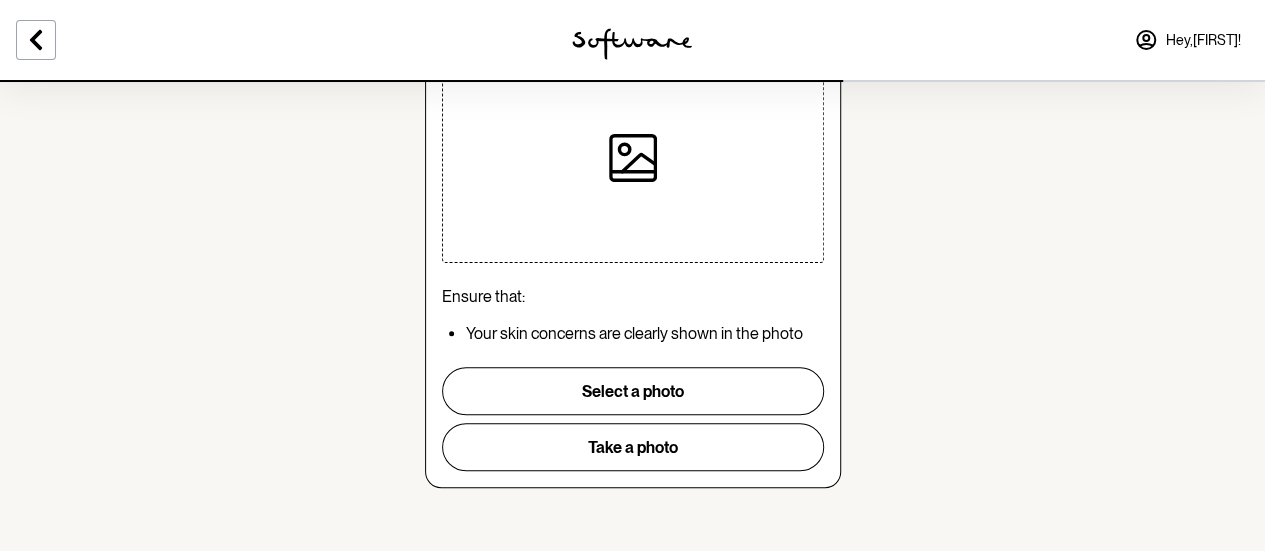scroll, scrollTop: 0, scrollLeft: 0, axis: both 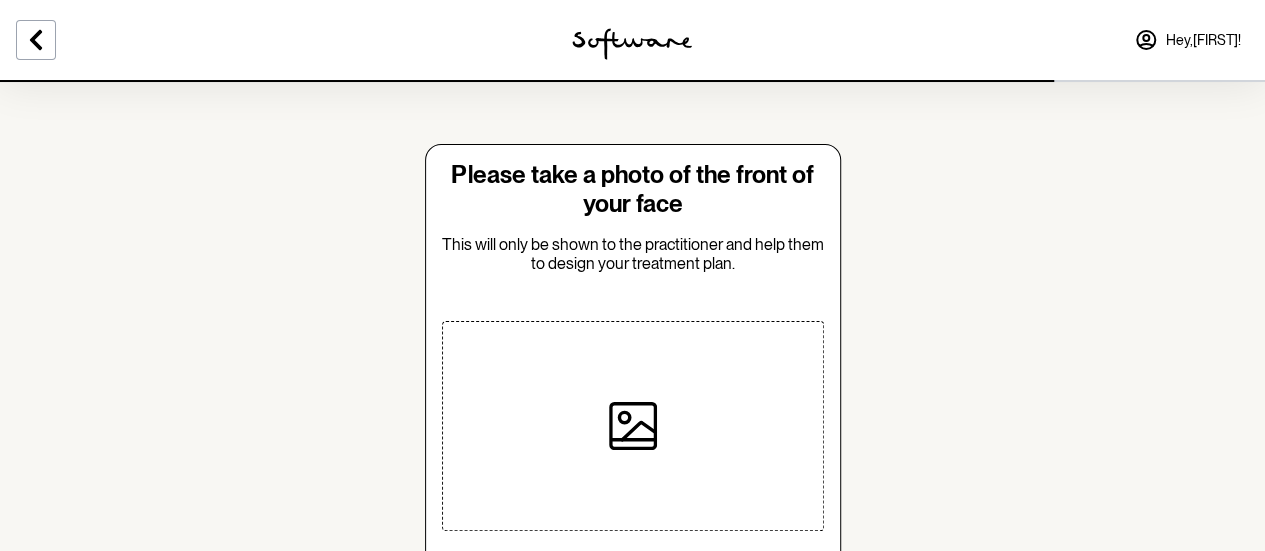 click at bounding box center (633, 426) 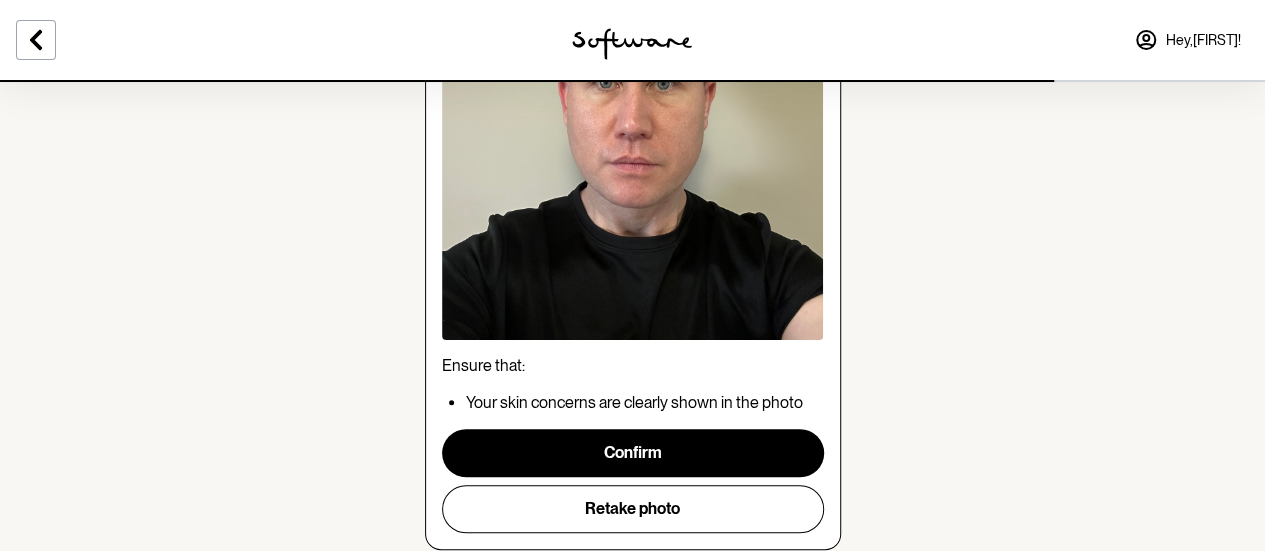 scroll, scrollTop: 400, scrollLeft: 0, axis: vertical 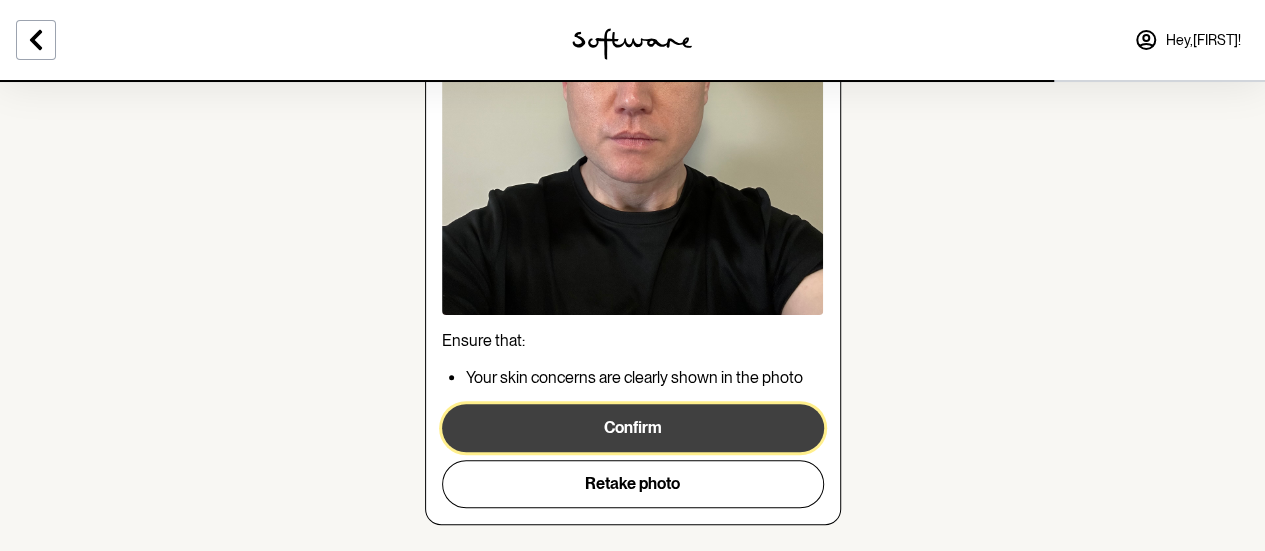 click on "Confirm" at bounding box center (633, 428) 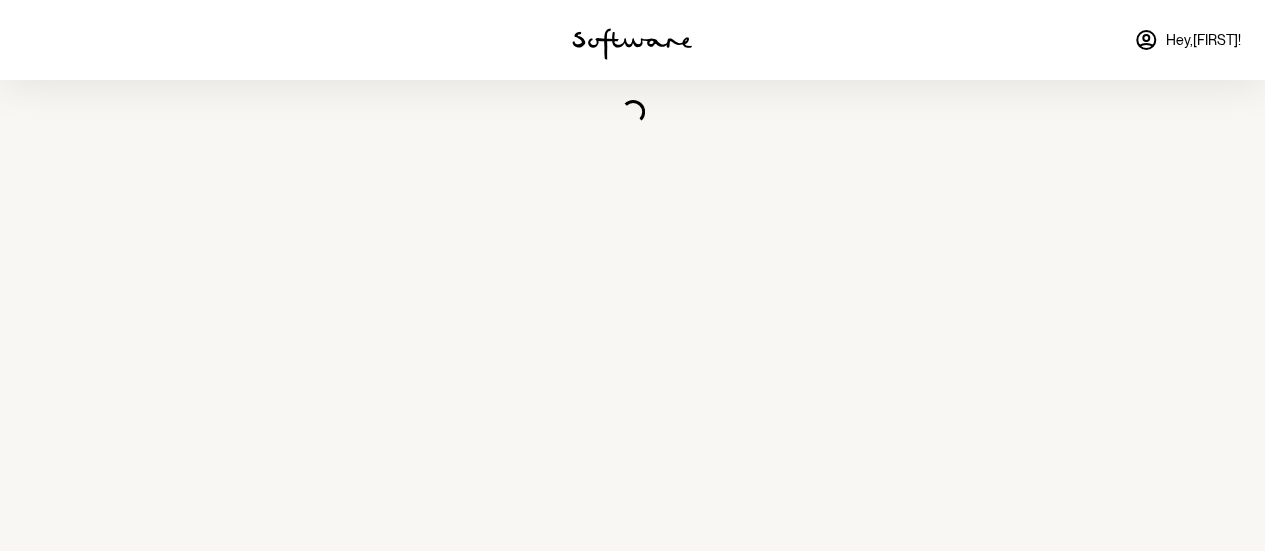 scroll, scrollTop: 0, scrollLeft: 0, axis: both 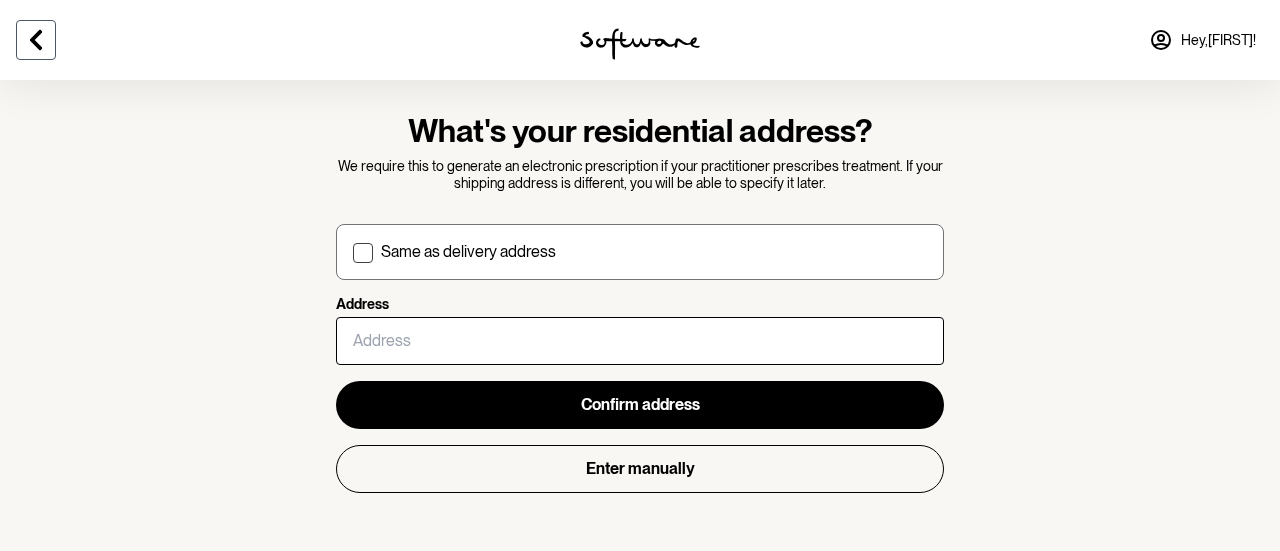 click 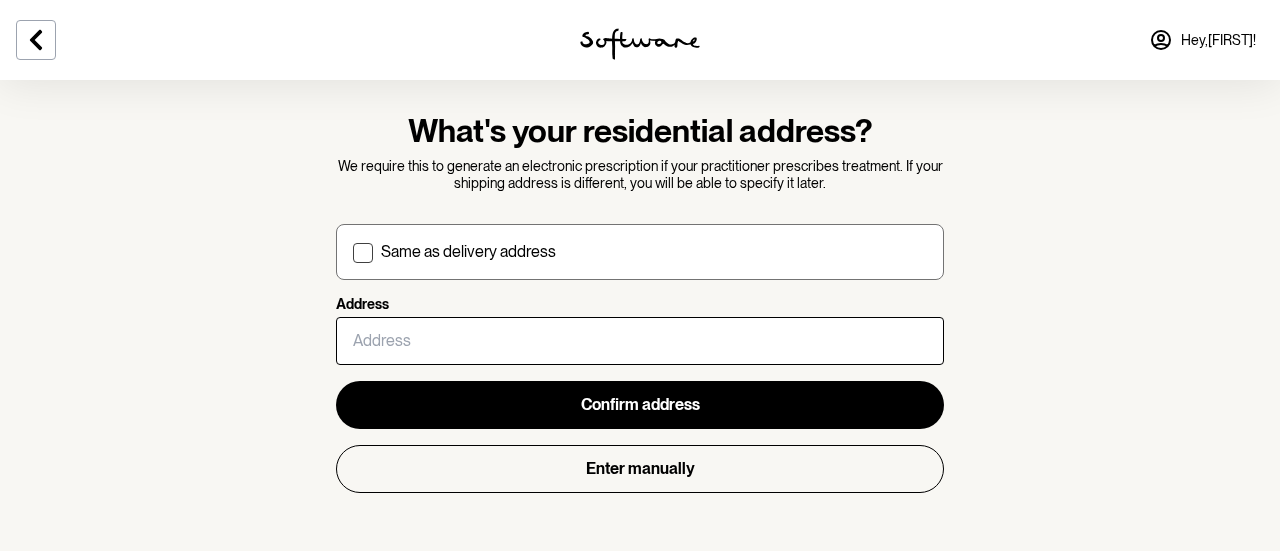 click 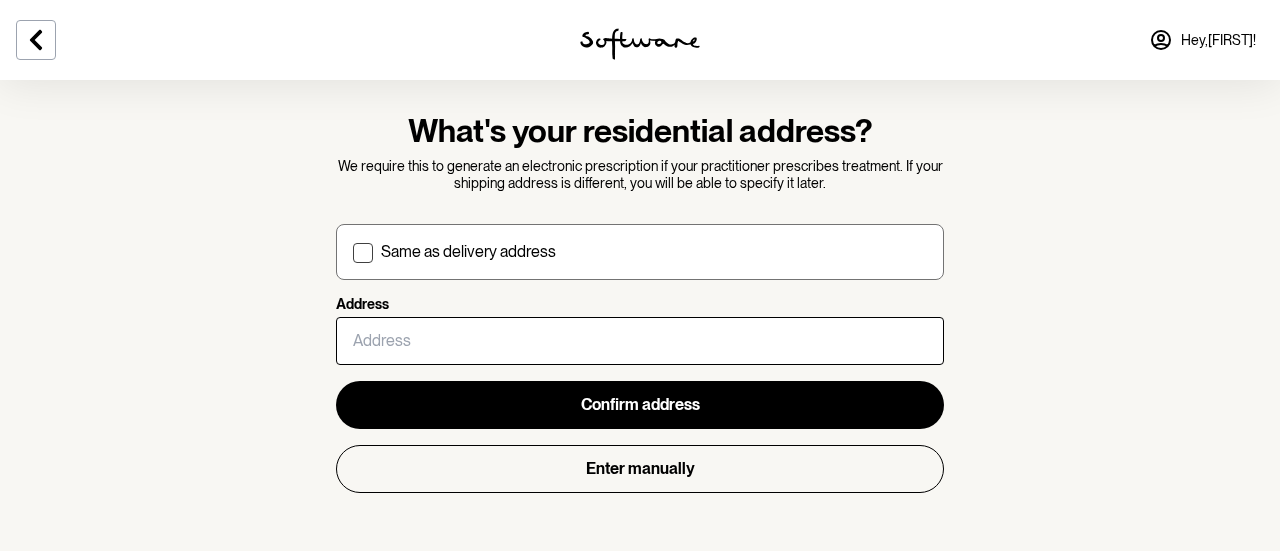 click 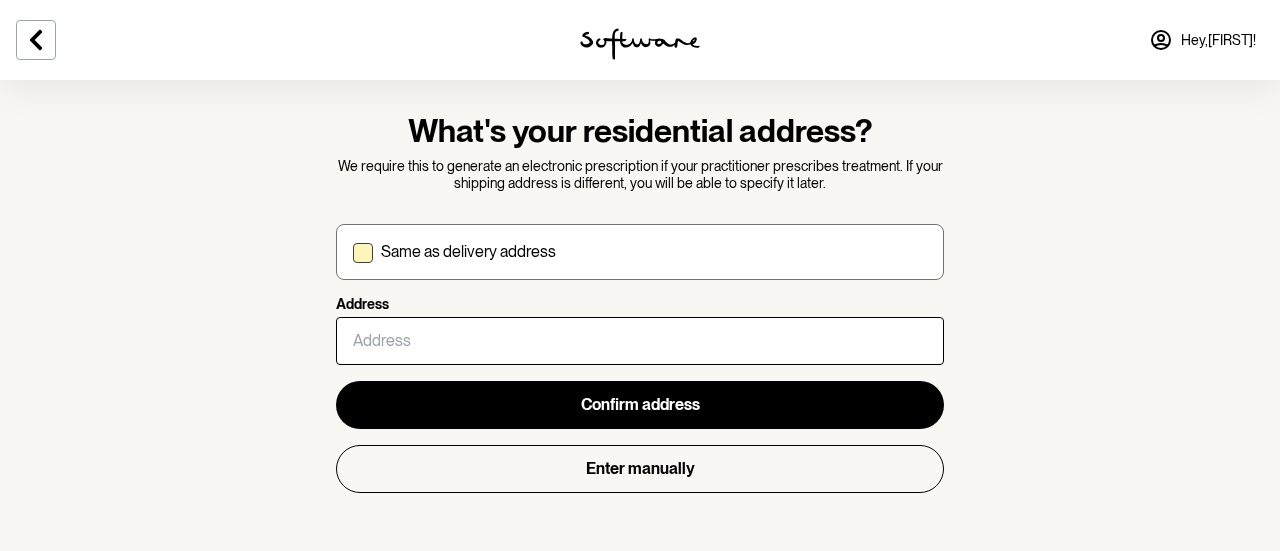 click at bounding box center [363, 253] 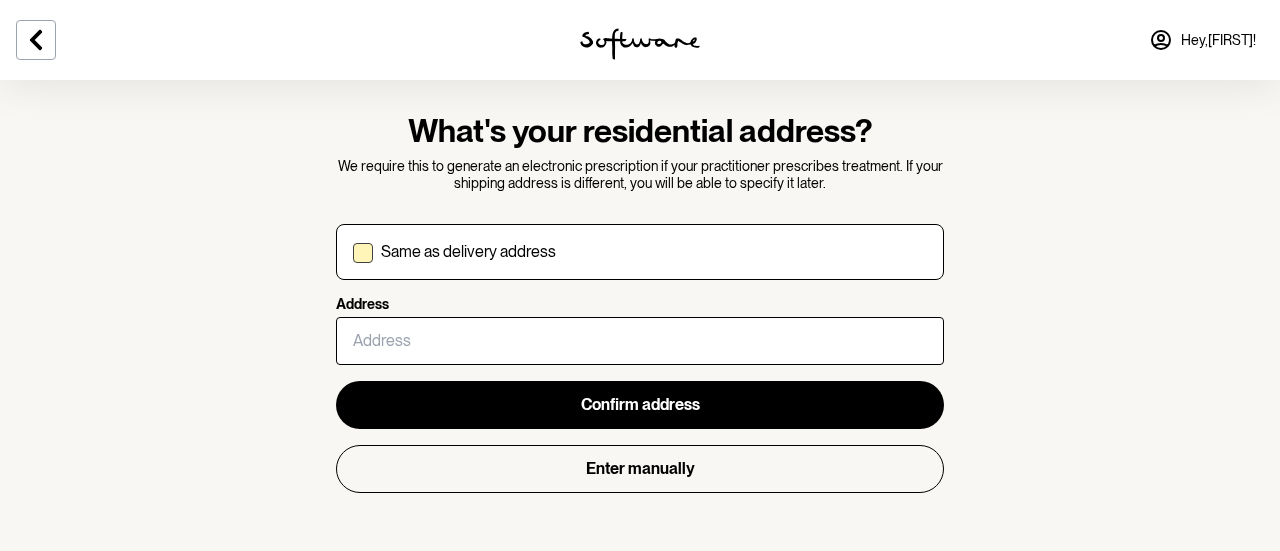 click on "Same as delivery address" at bounding box center (352, 252) 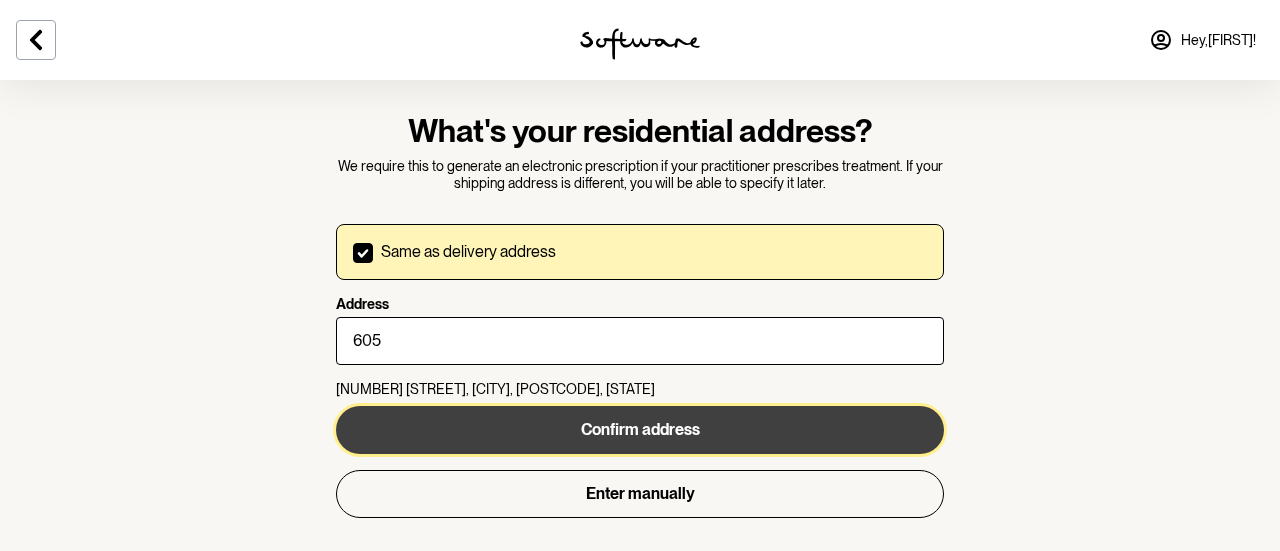 click on "Confirm address" at bounding box center (640, 430) 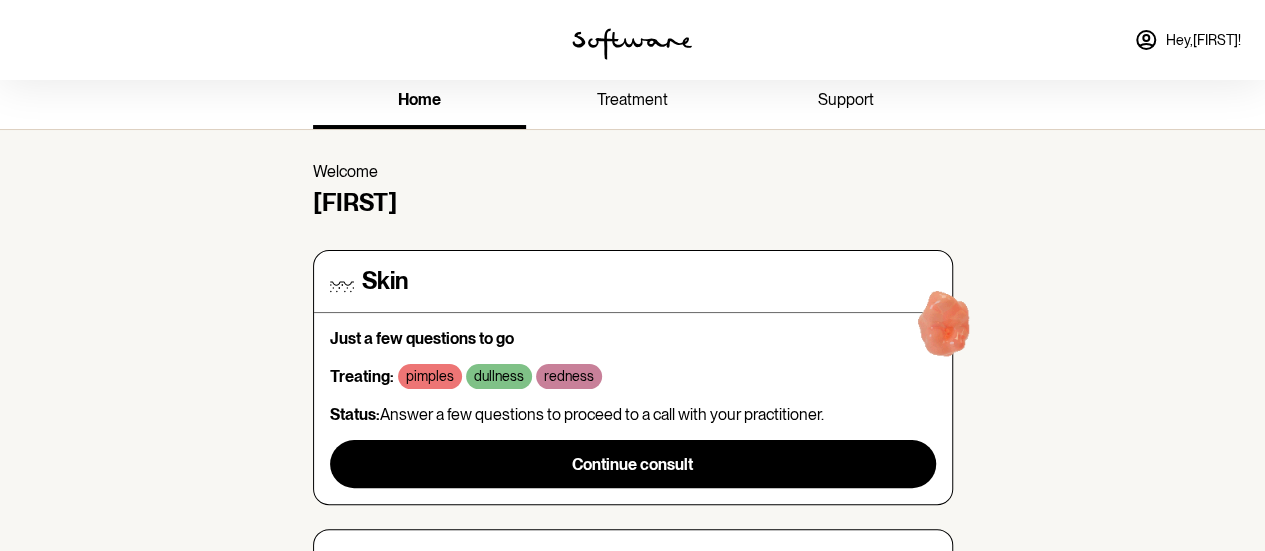 scroll, scrollTop: 0, scrollLeft: 0, axis: both 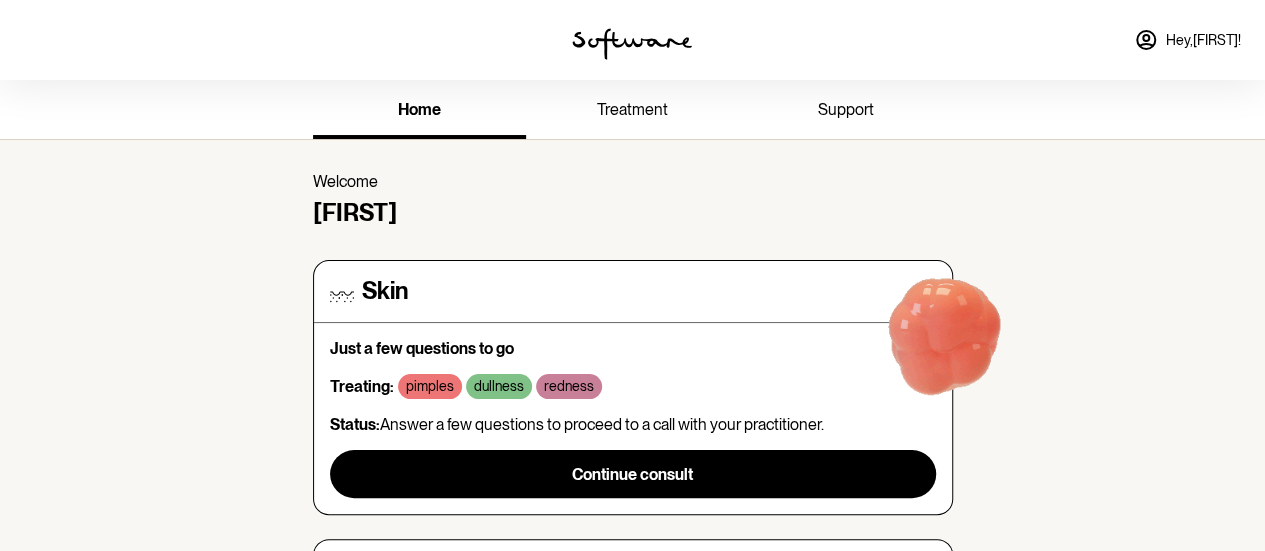 click on "Just a few questions to go Treating: pimples dullness redness Status: Answer a few questions to proceed to a call with your practitioner. Continue consult" at bounding box center [633, 418] 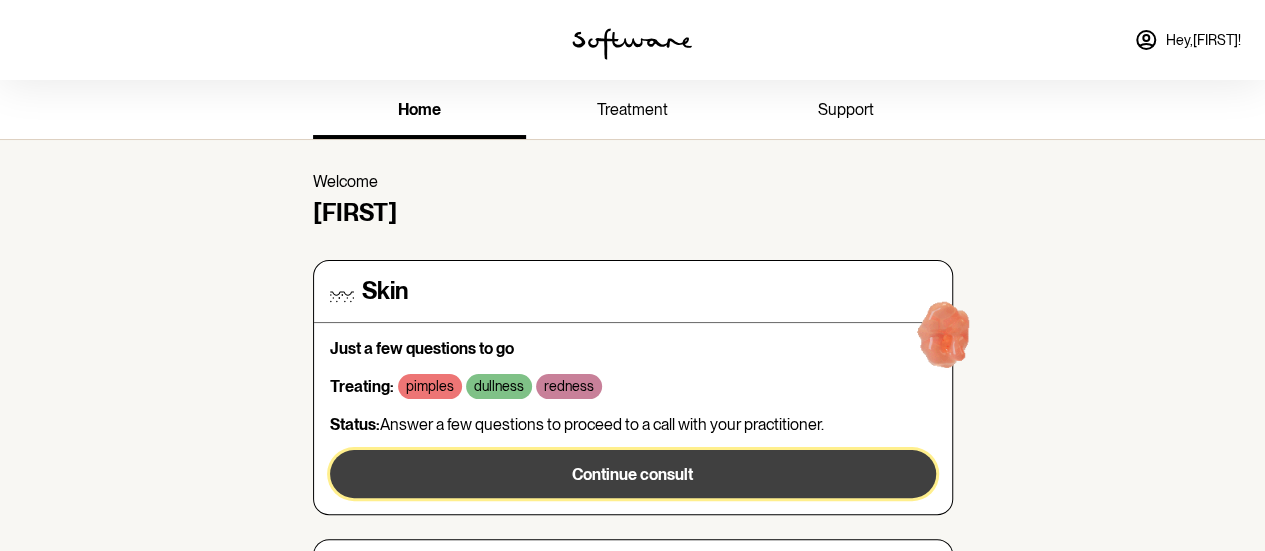 click on "Continue consult" at bounding box center [633, 474] 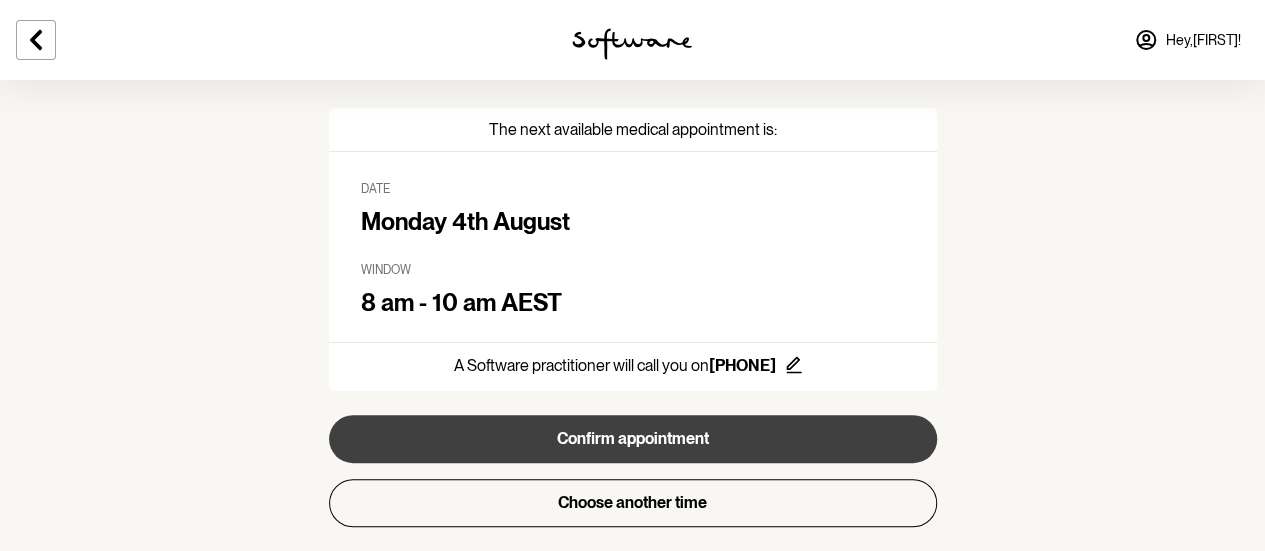 scroll, scrollTop: 200, scrollLeft: 0, axis: vertical 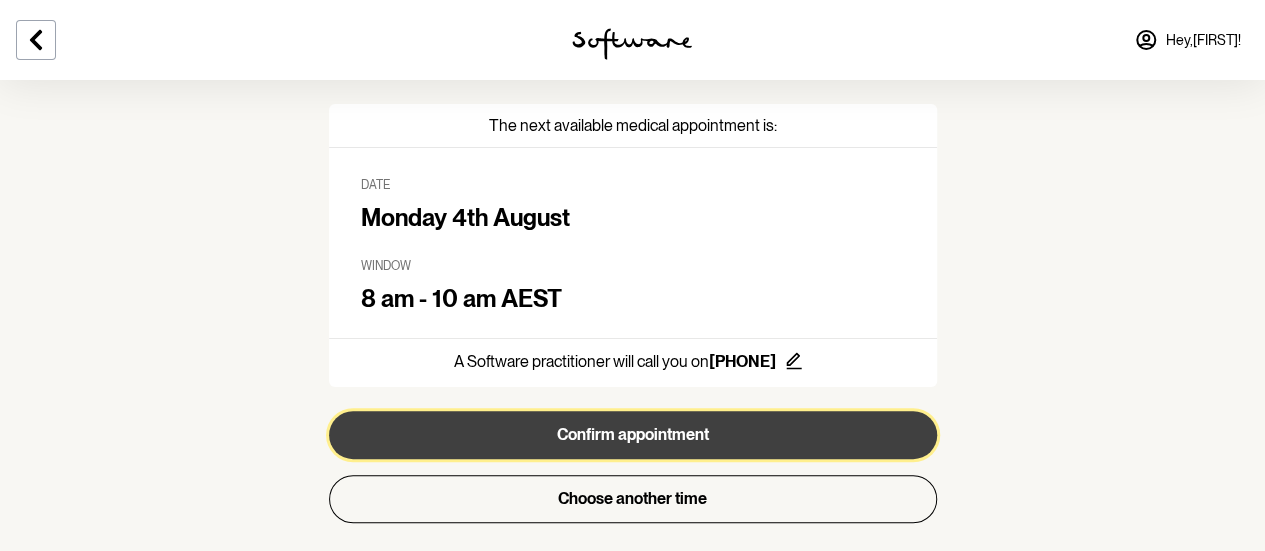 click on "Confirm appointment" at bounding box center (633, 435) 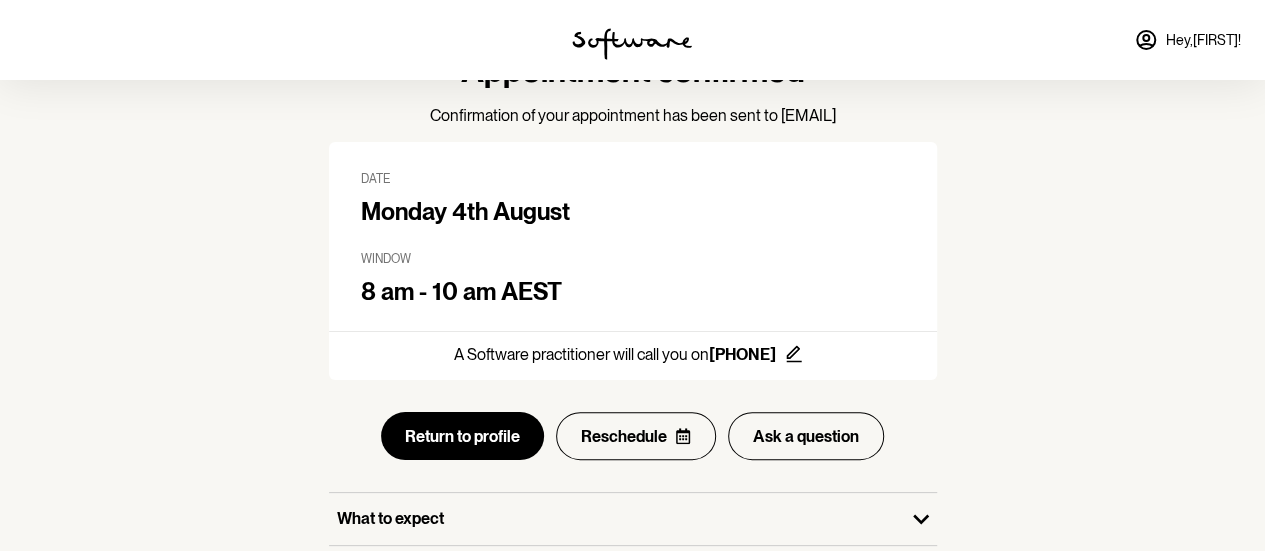 scroll, scrollTop: 200, scrollLeft: 0, axis: vertical 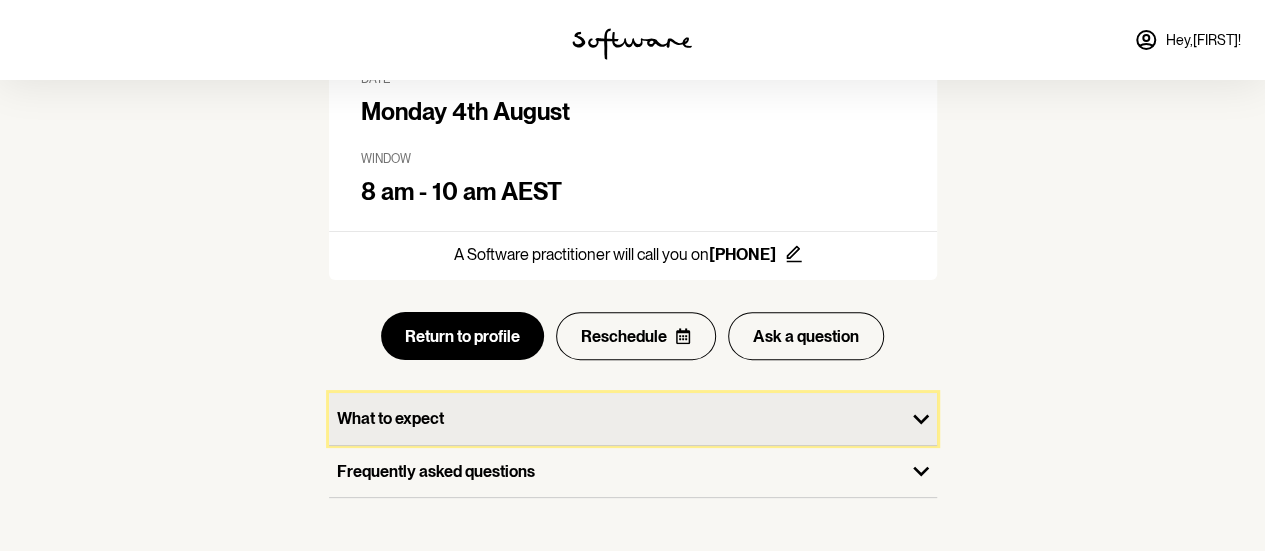 click on "What to expect" at bounding box center (617, 418) 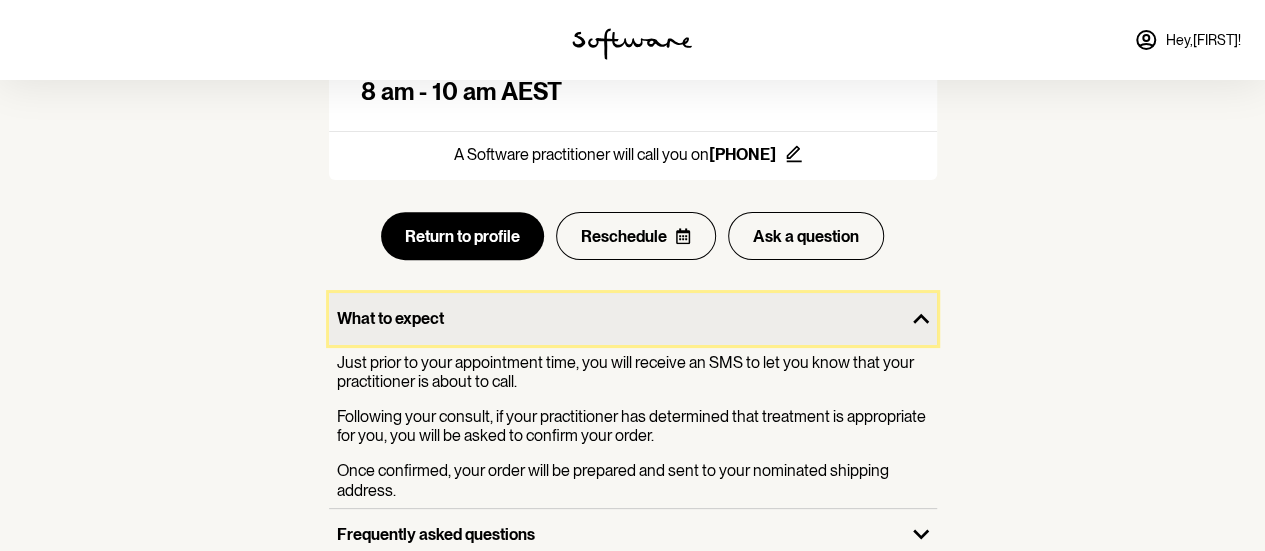 scroll, scrollTop: 380, scrollLeft: 0, axis: vertical 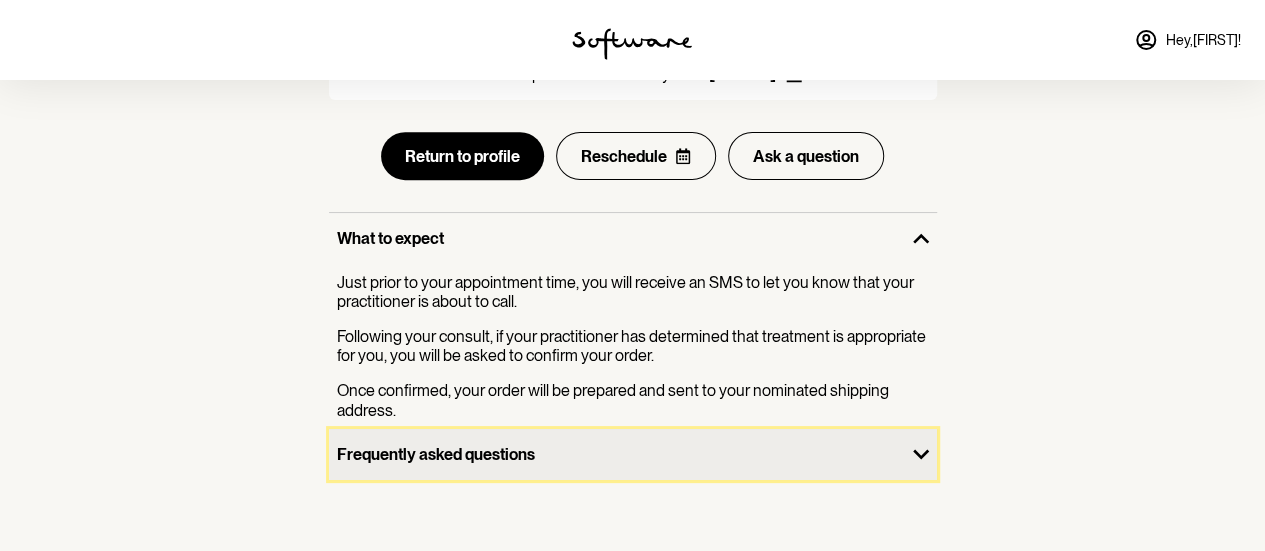 click on "Frequently asked questions" at bounding box center (617, 454) 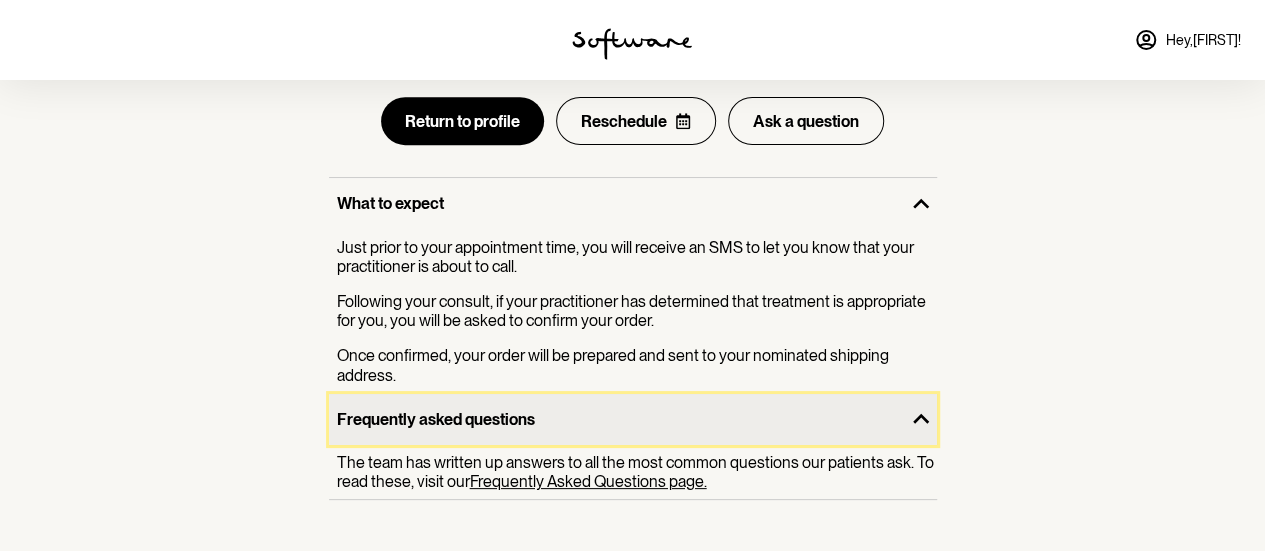 scroll, scrollTop: 435, scrollLeft: 0, axis: vertical 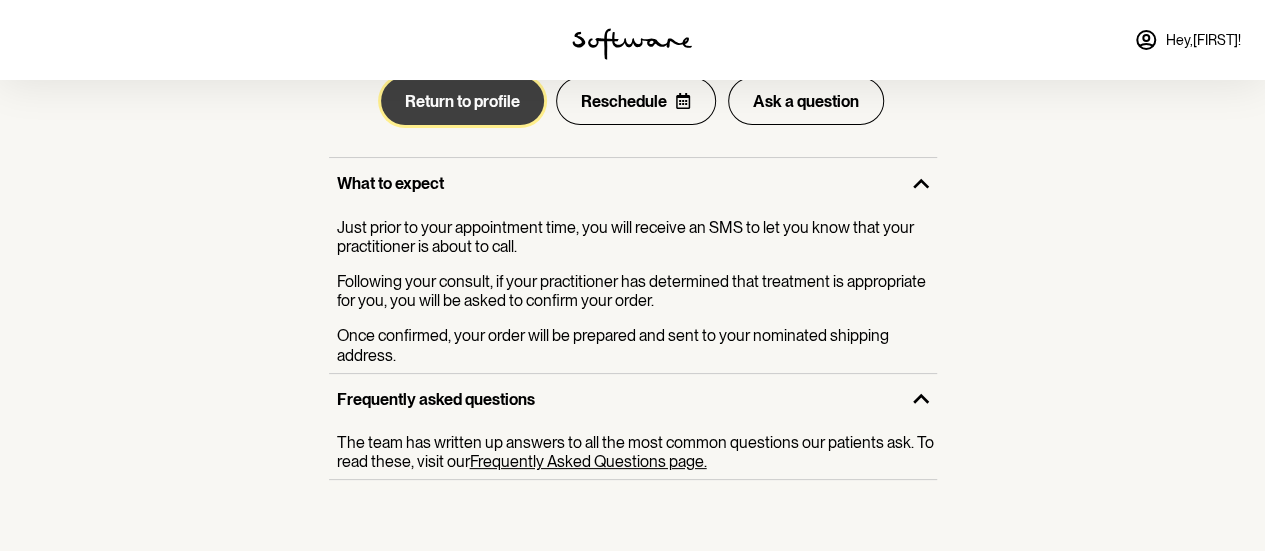 click on "Return to profile" at bounding box center (462, 101) 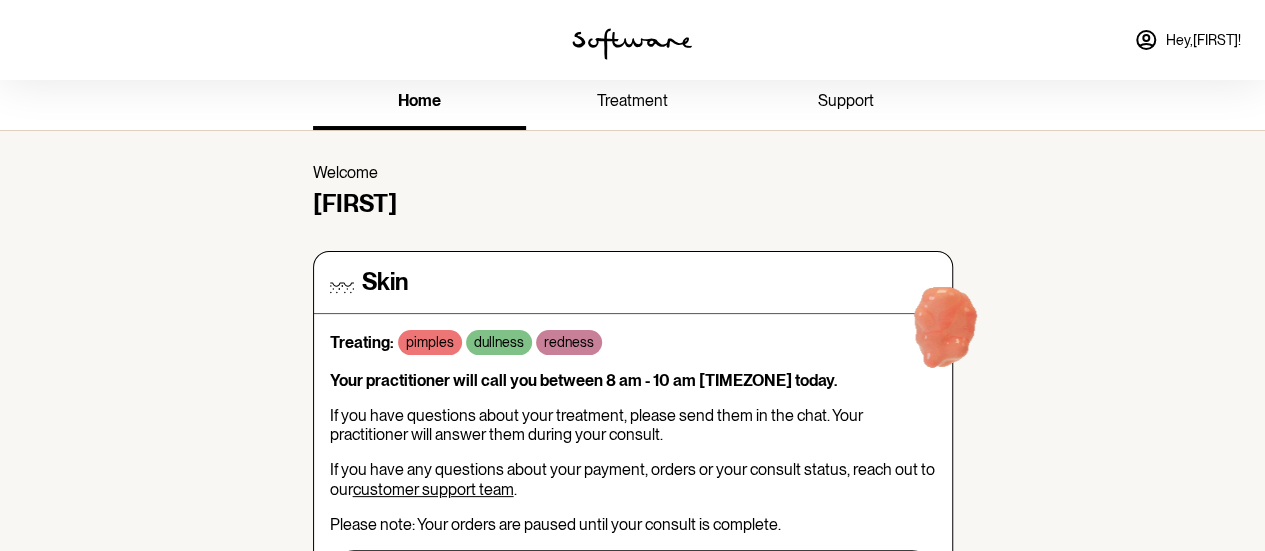 scroll, scrollTop: 0, scrollLeft: 0, axis: both 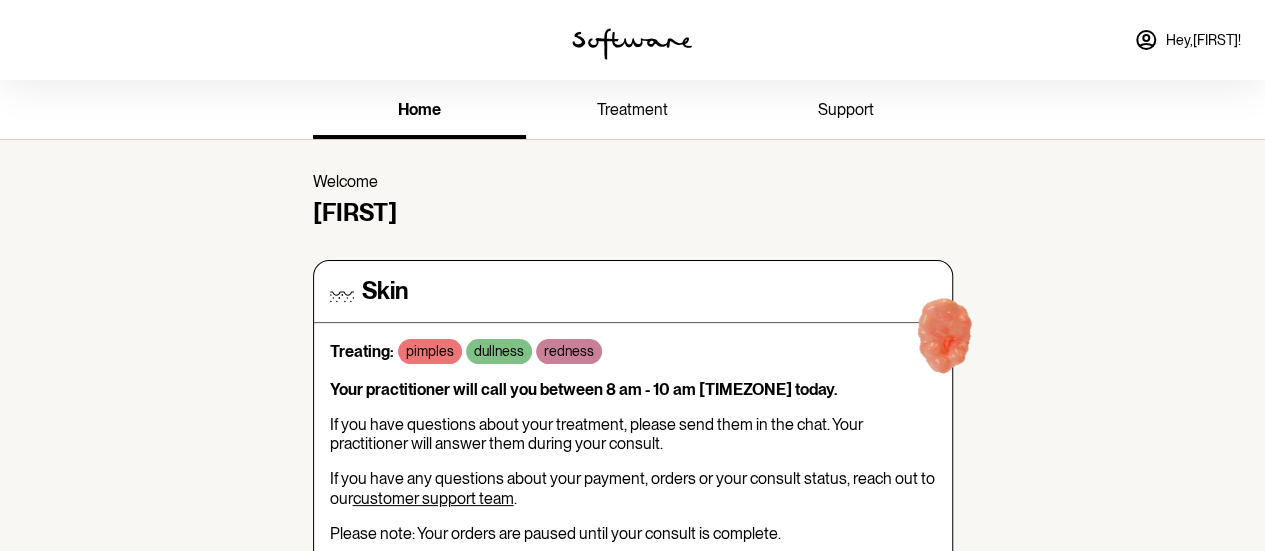 click on "treatment" at bounding box center (632, 109) 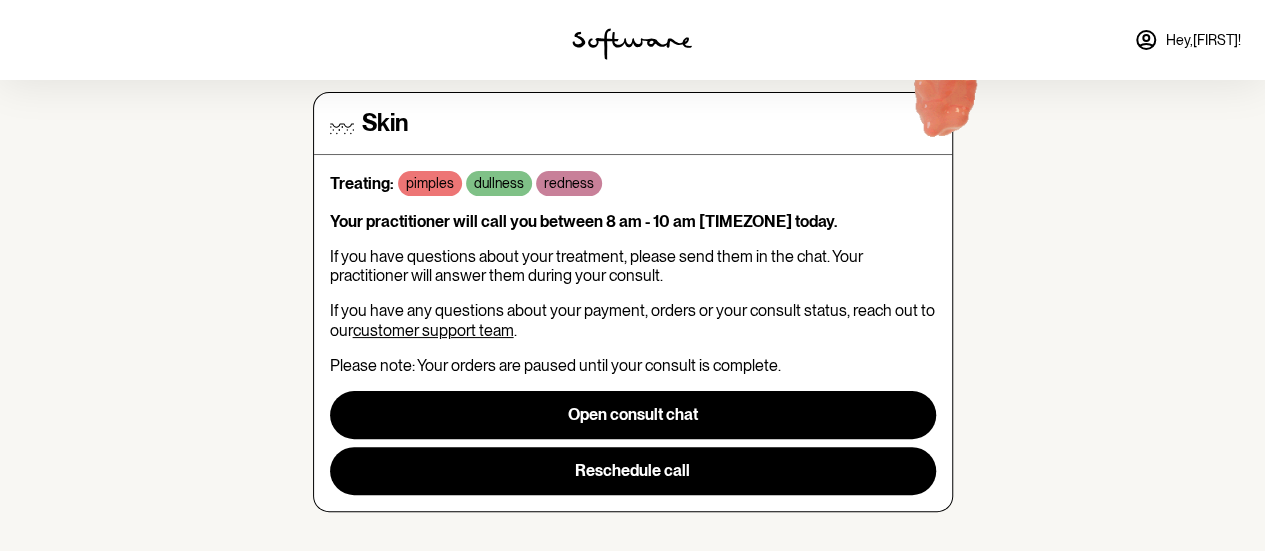 scroll, scrollTop: 0, scrollLeft: 0, axis: both 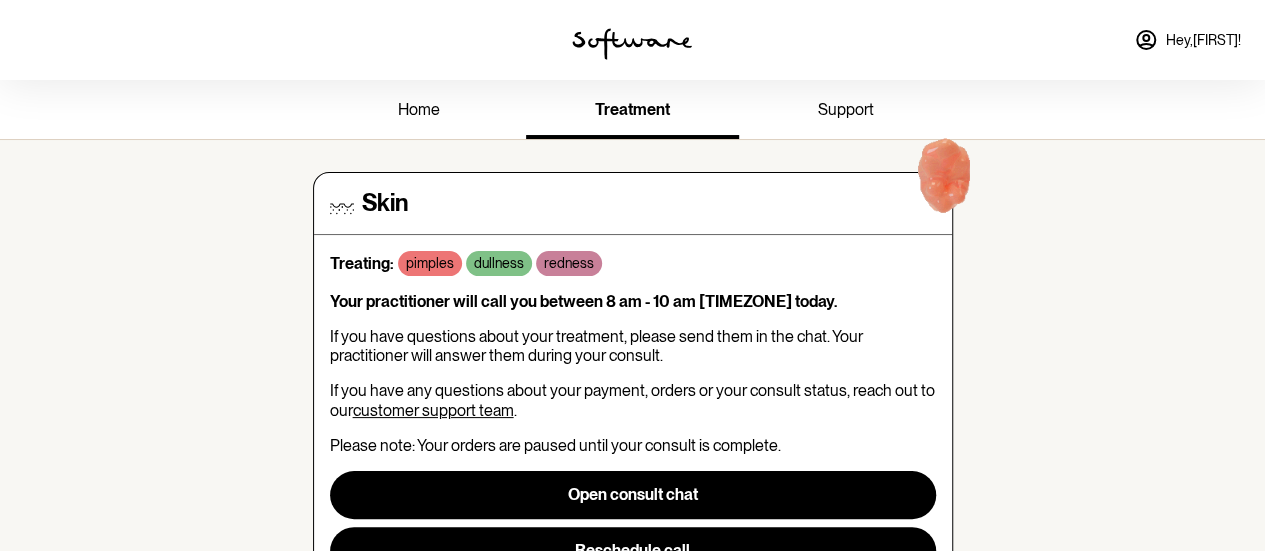 click on "support" at bounding box center [845, 111] 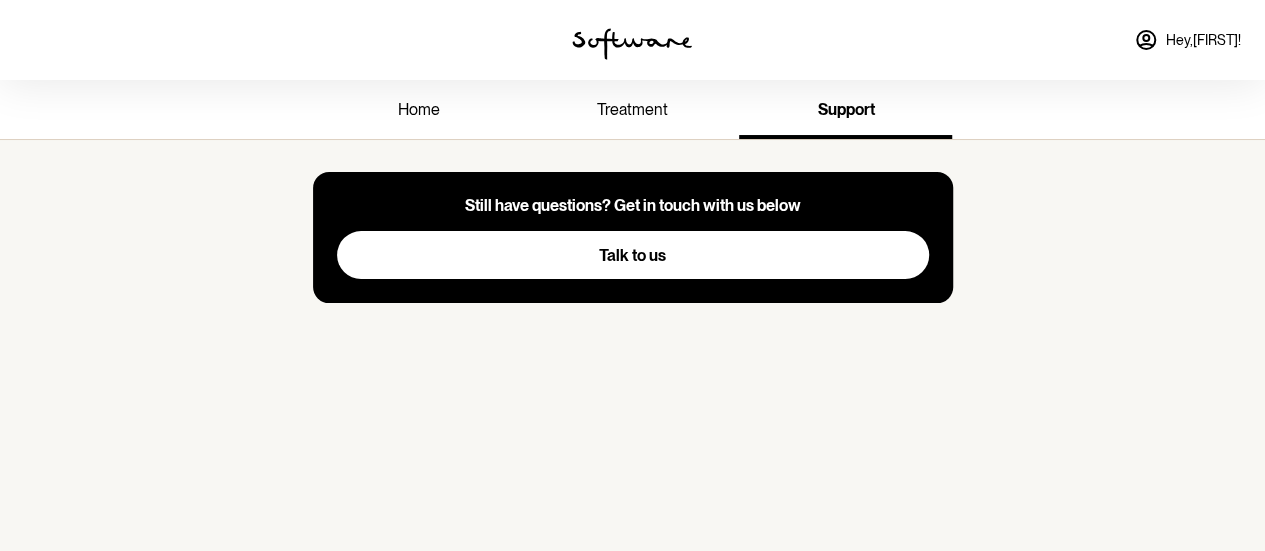 click on "Hey, [FIRST] !" at bounding box center (1203, 40) 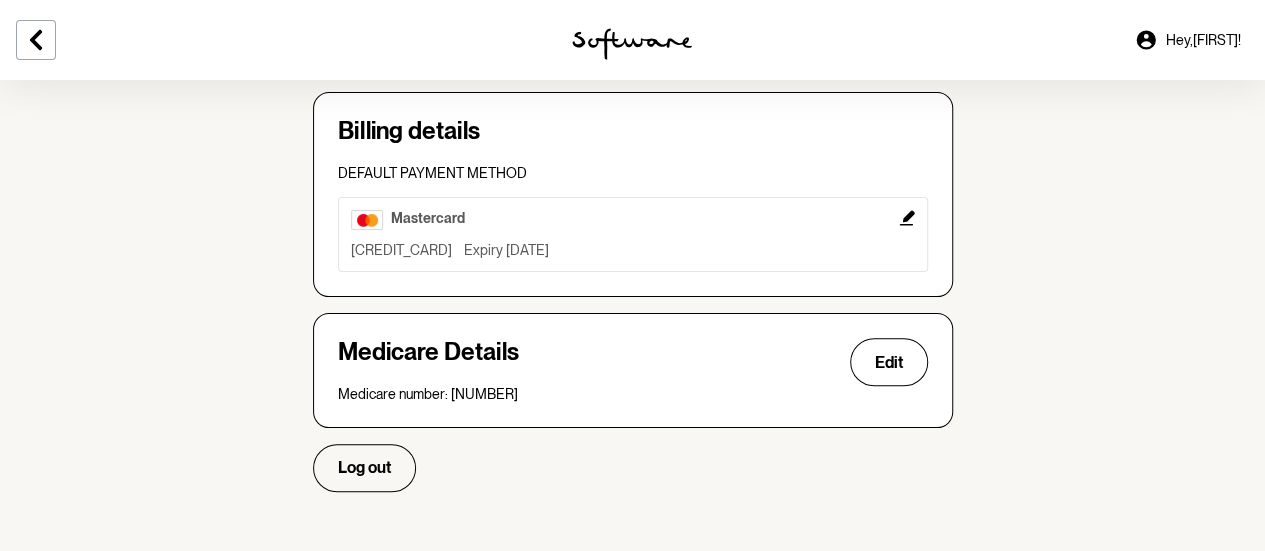 scroll, scrollTop: 746, scrollLeft: 0, axis: vertical 